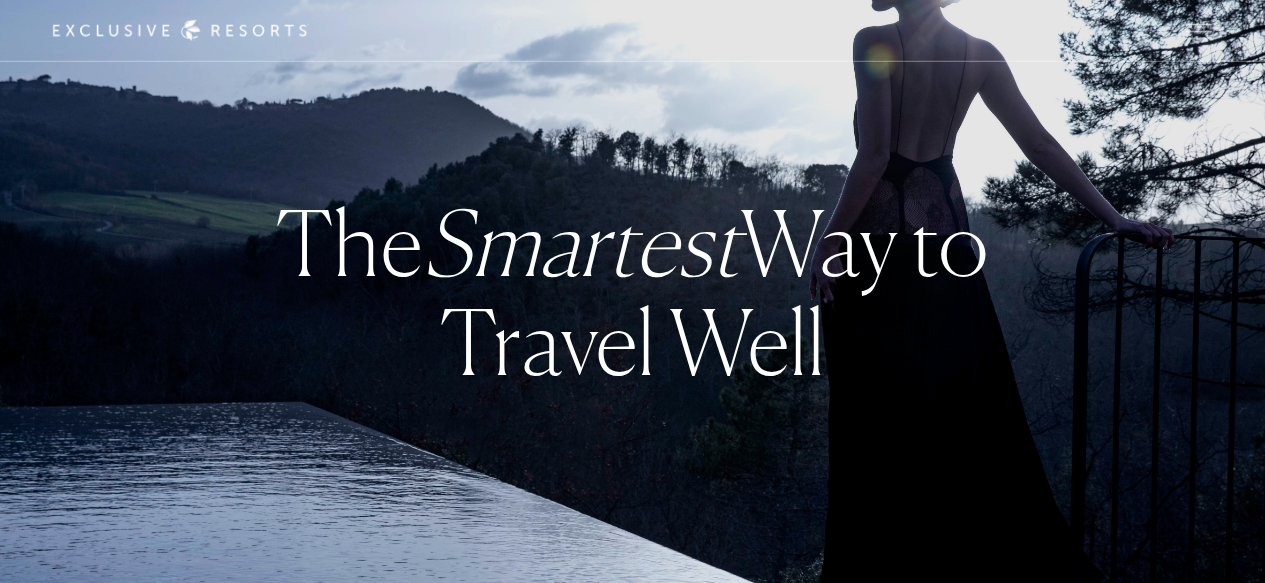 scroll, scrollTop: 0, scrollLeft: 0, axis: both 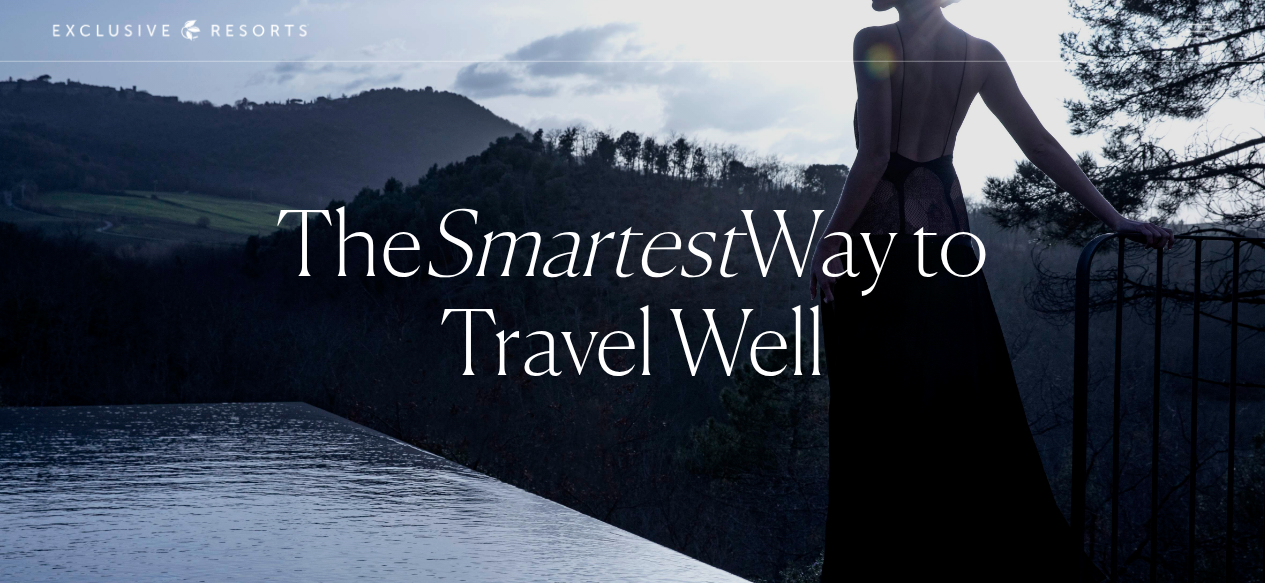 checkbox on "false" 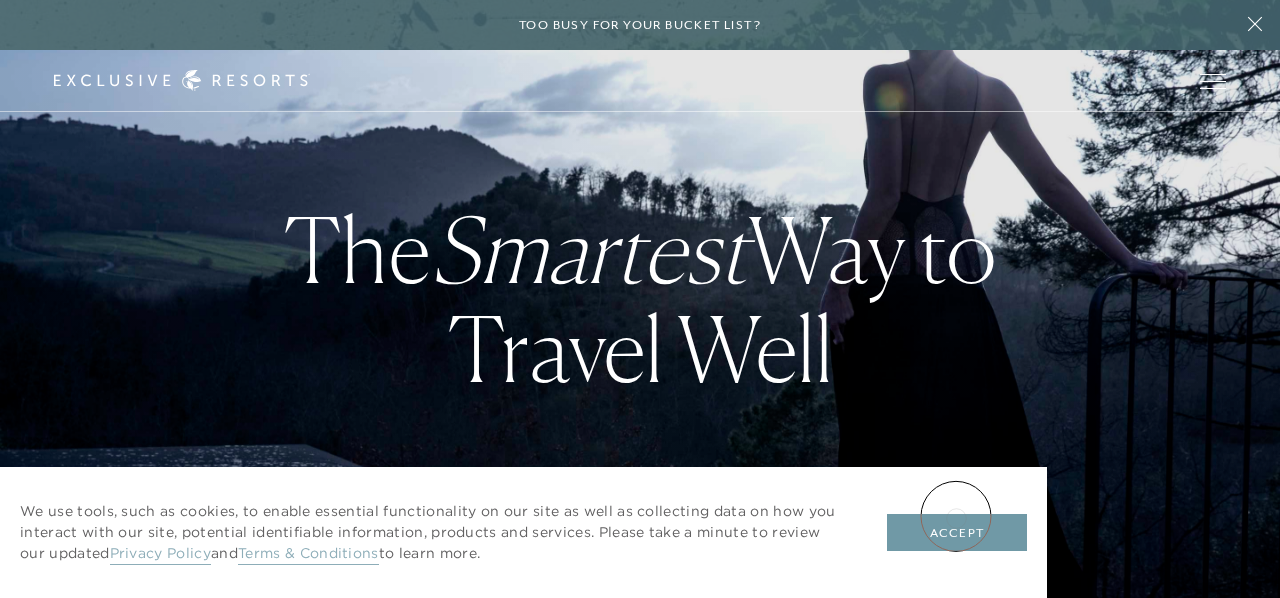 click on "Accept" at bounding box center [957, 533] 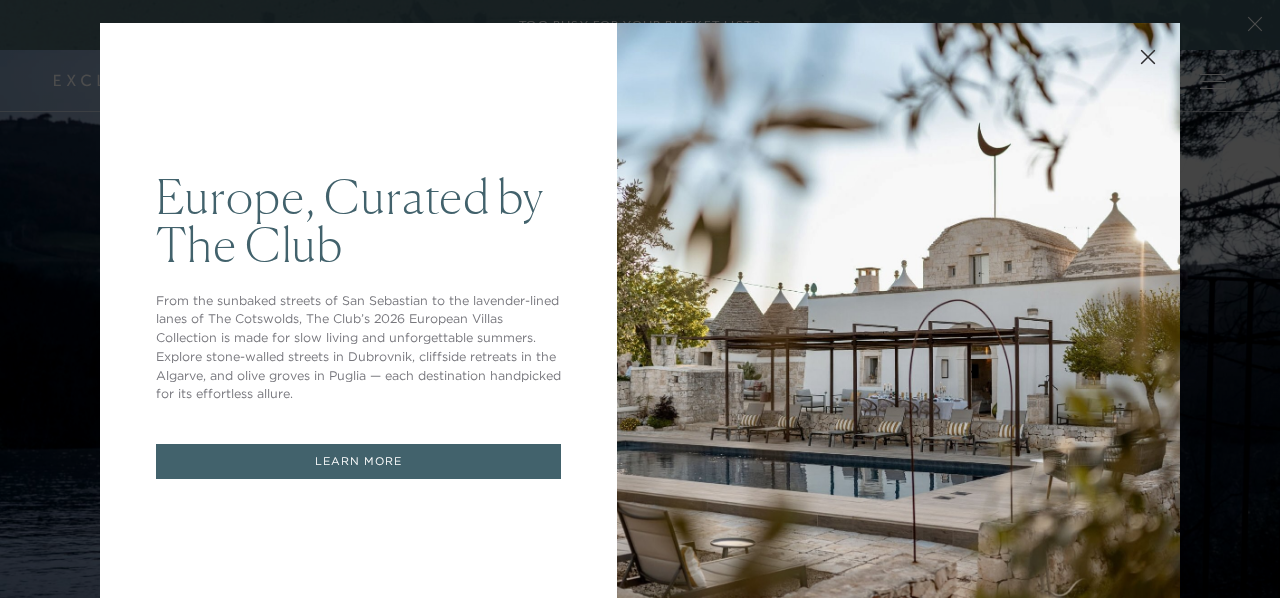 scroll, scrollTop: 52, scrollLeft: 0, axis: vertical 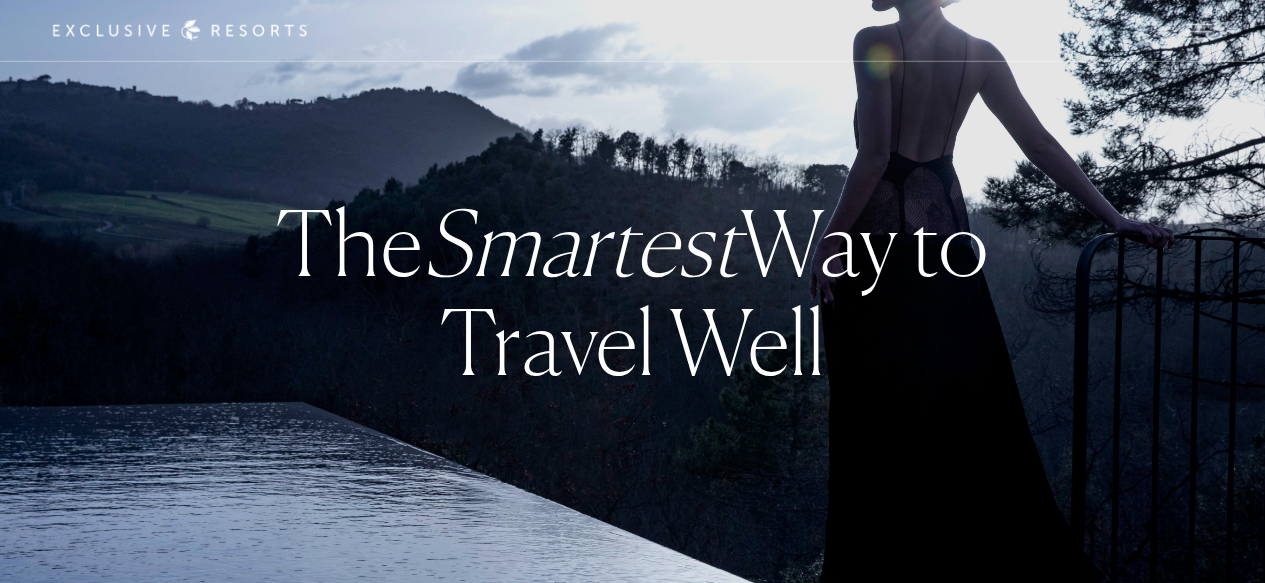 checkbox on "false" 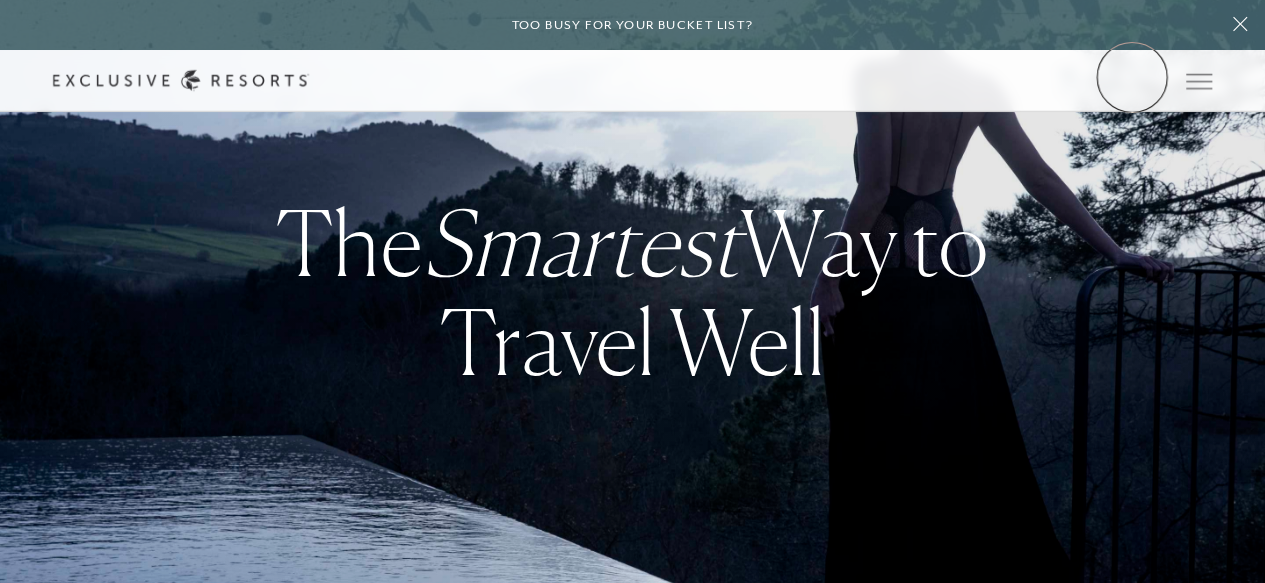 click on "Member Login" at bounding box center [0, 0] 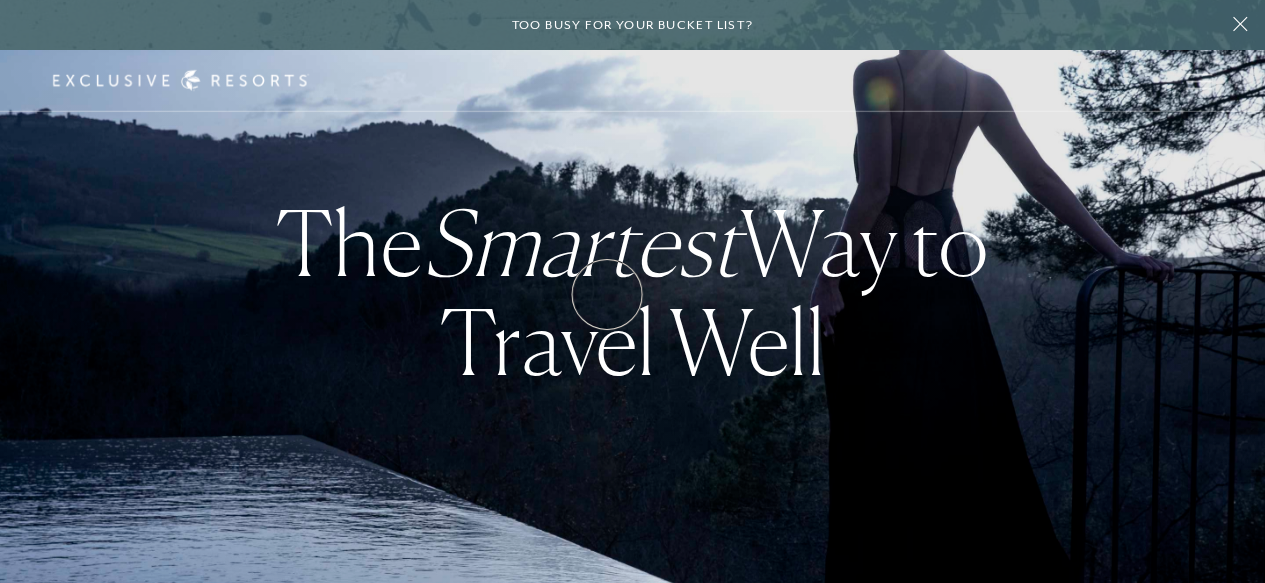 click on "Smartest Way to Travel Well" at bounding box center [706, 292] 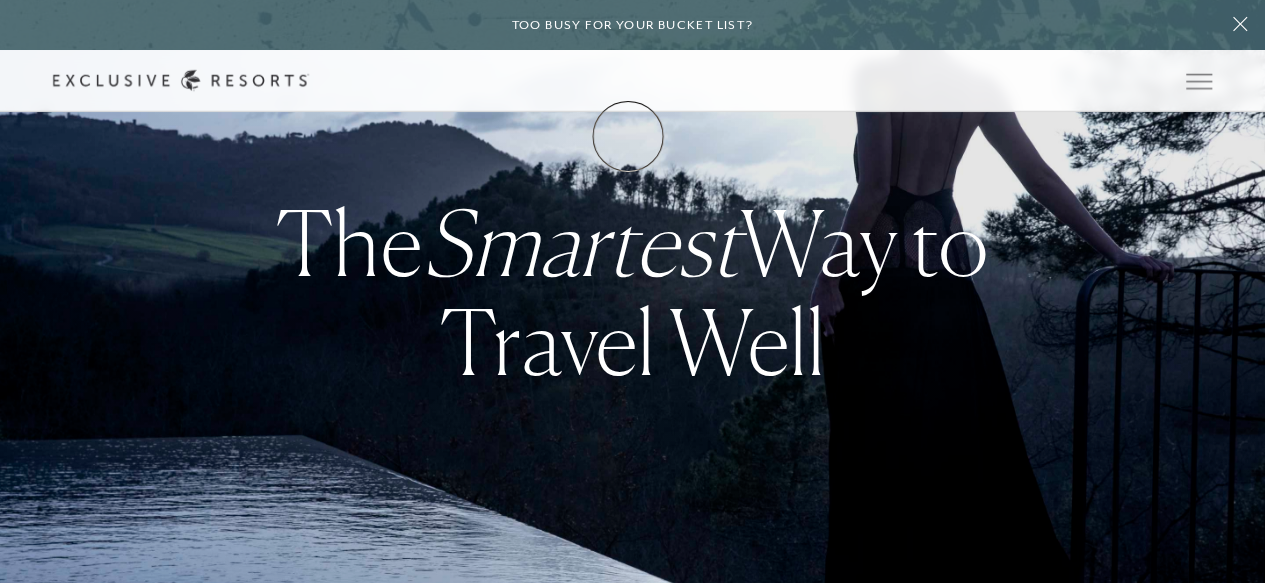 click on "Membership" at bounding box center [0, 0] 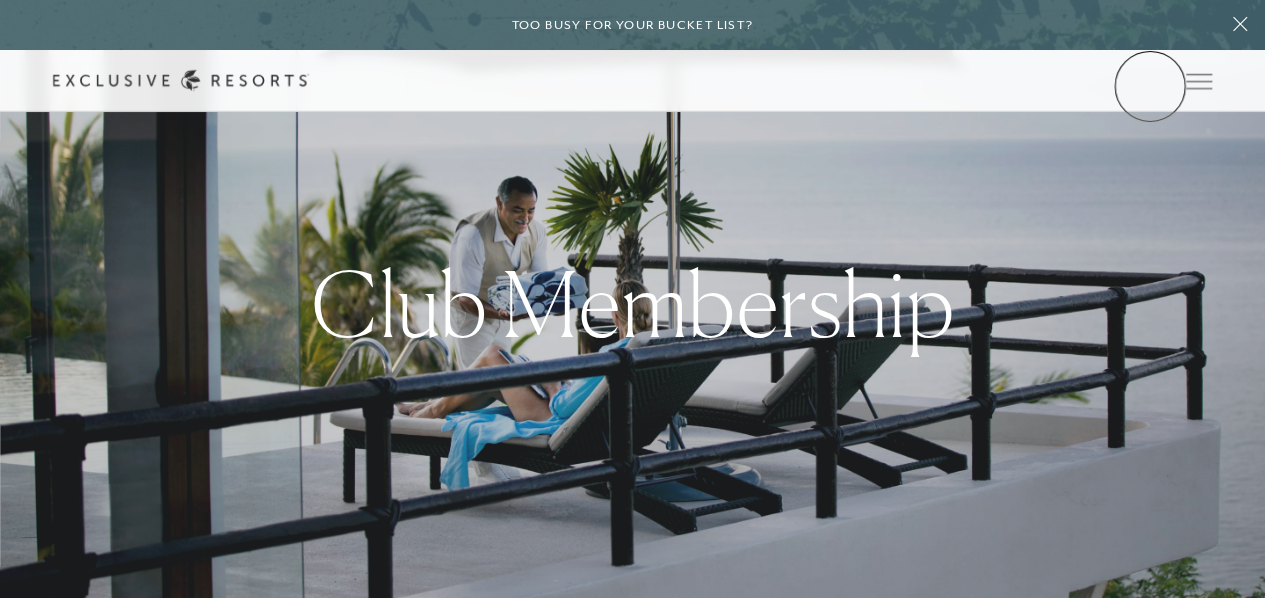 click on "Member Login" at bounding box center (0, 0) 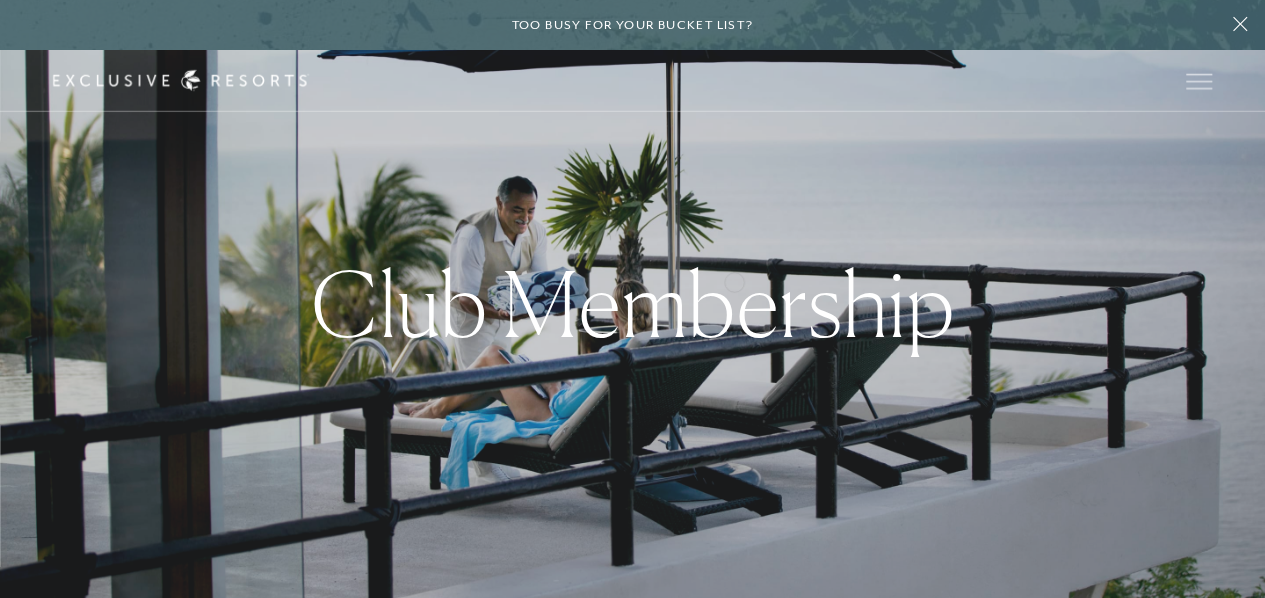 click on "Club Membership" 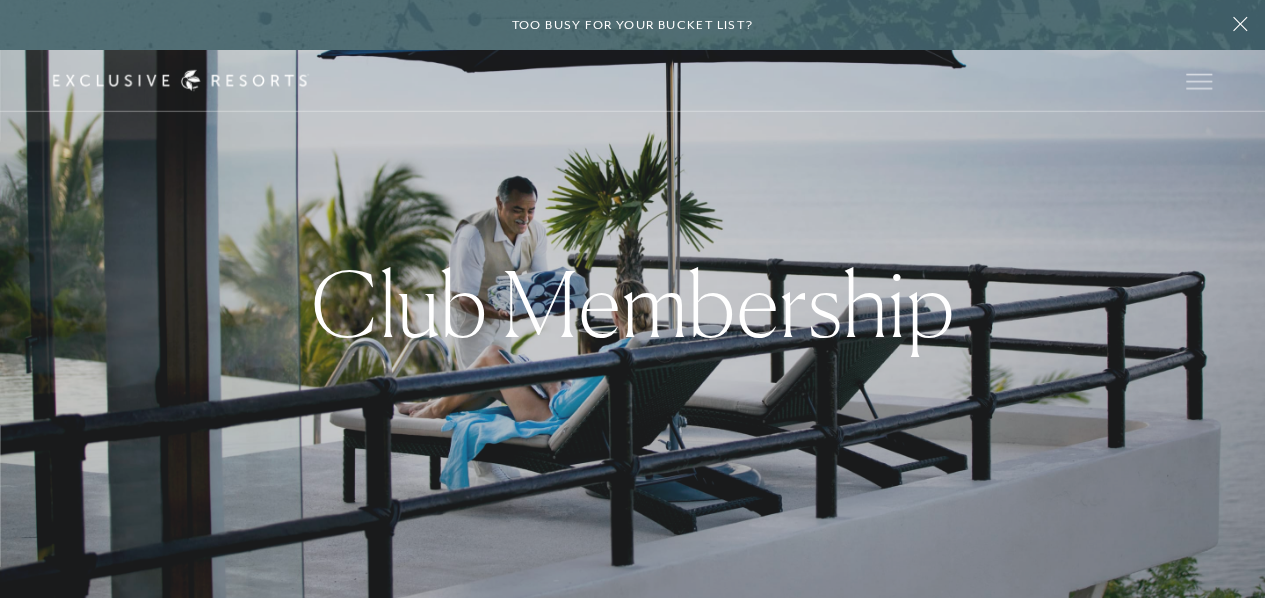 click on "Club Membership" 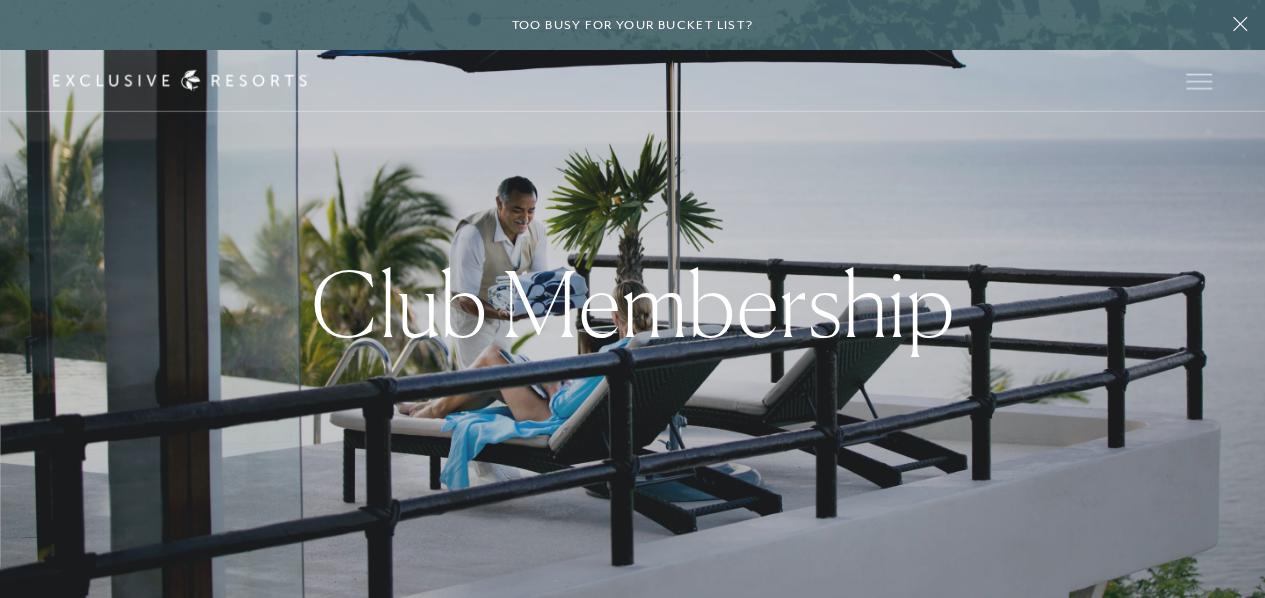 click on "Club Membership" 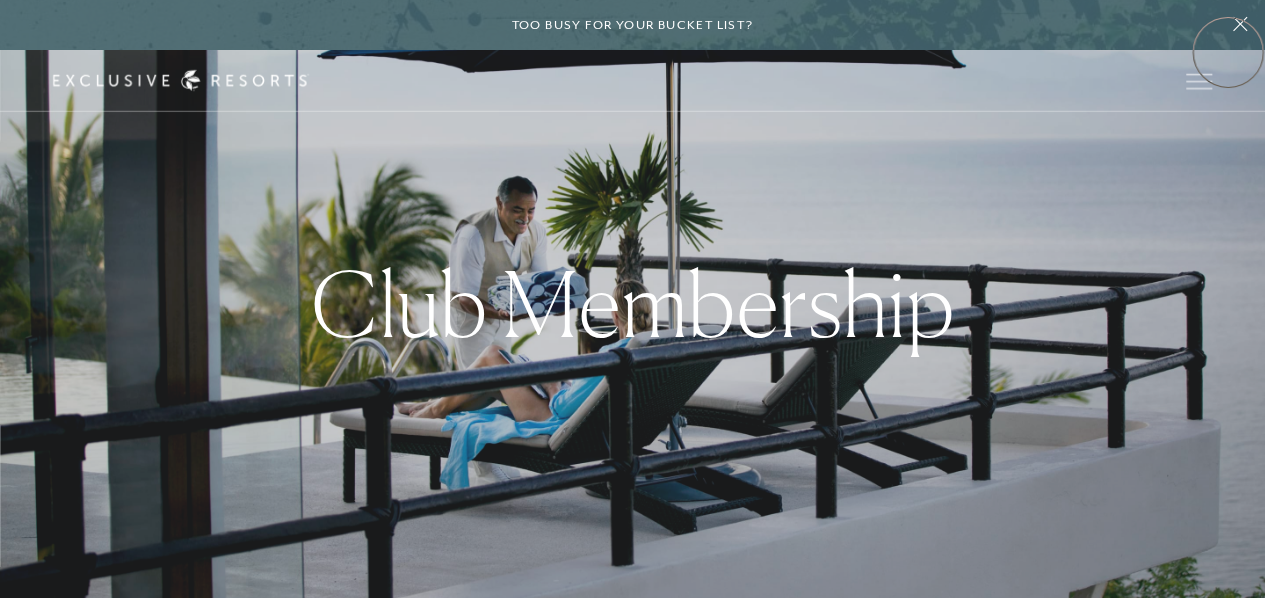 click at bounding box center [1240, 25] 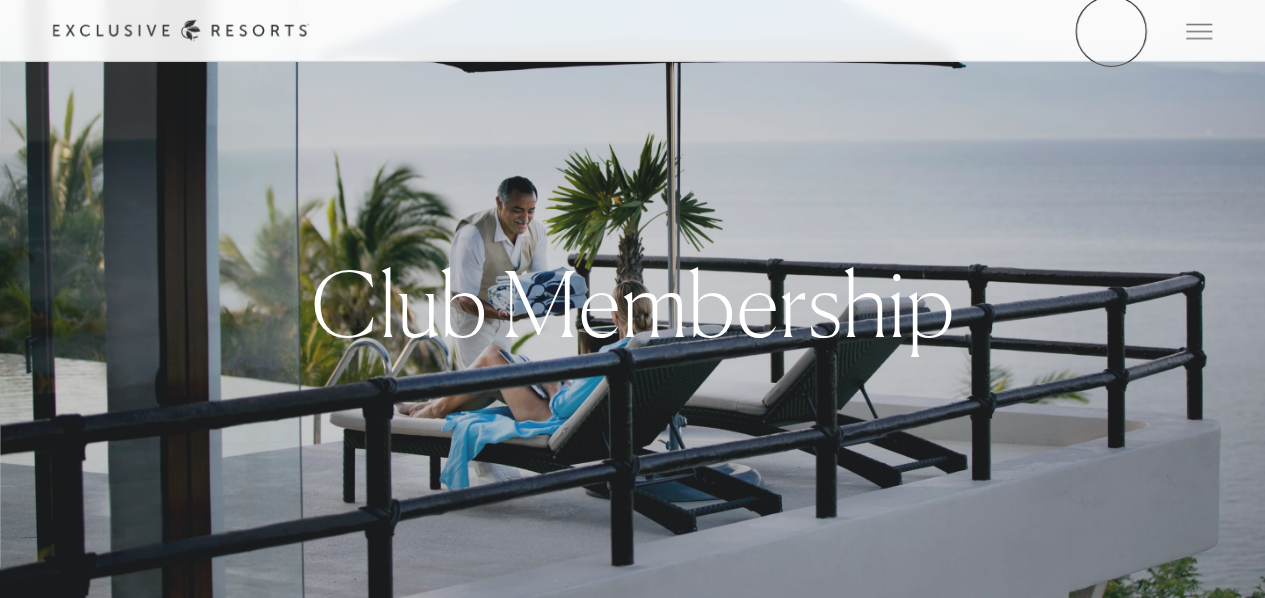 click on "Member Login" at bounding box center [0, 0] 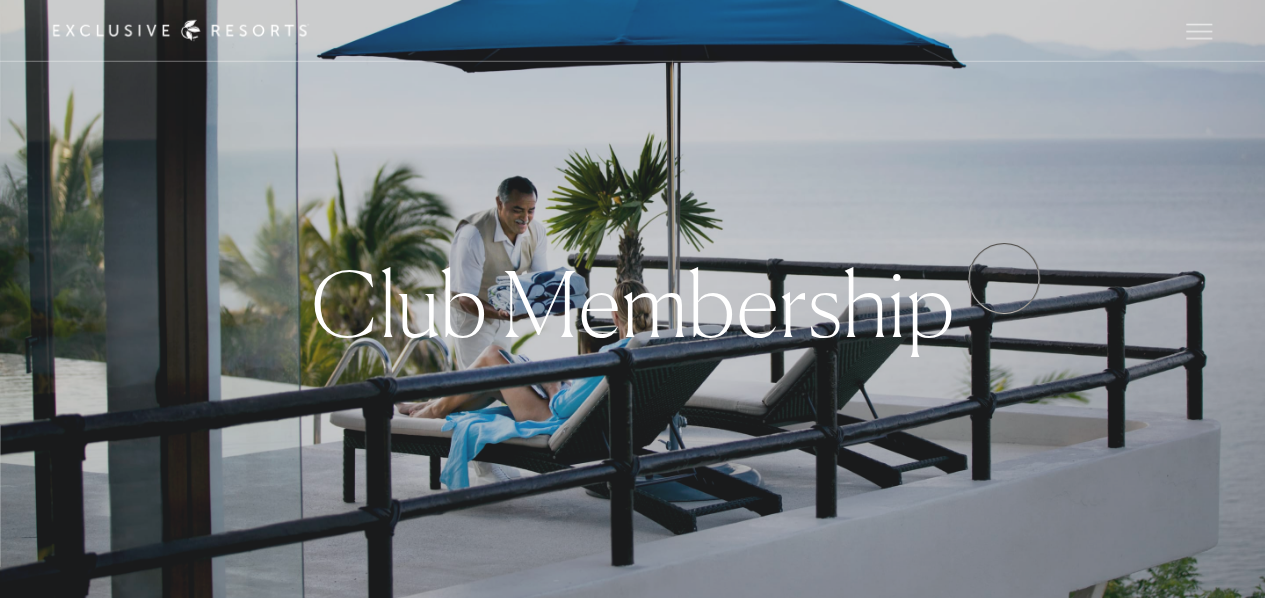 click on "Club Membership" 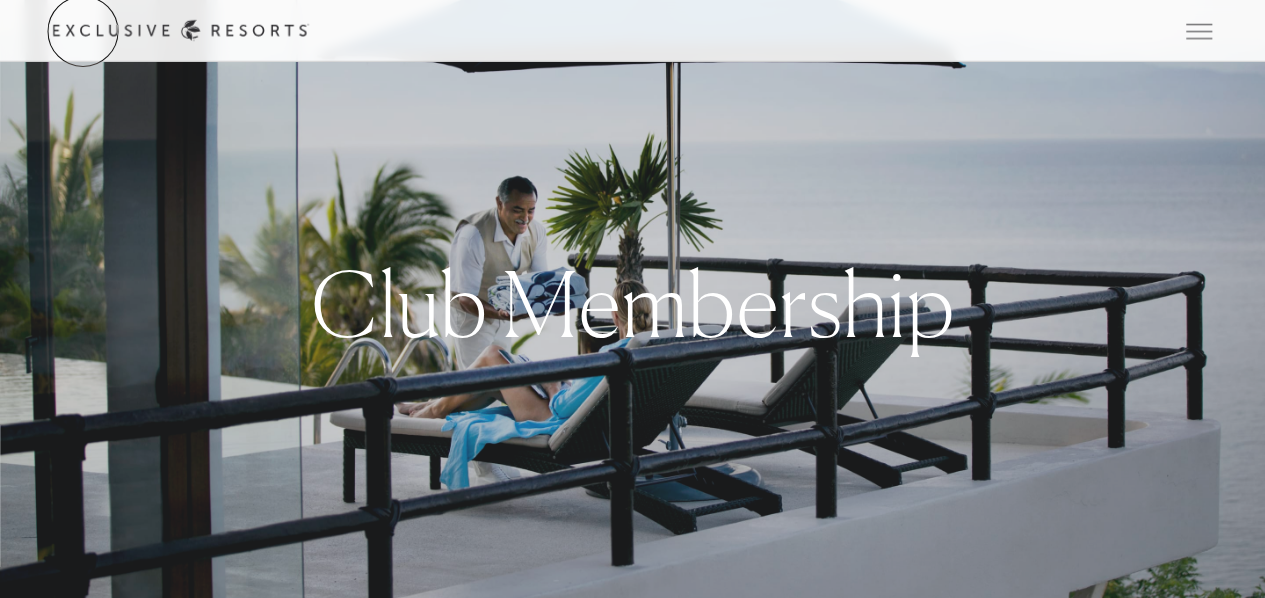 click on "Get Started" at bounding box center (0, 0) 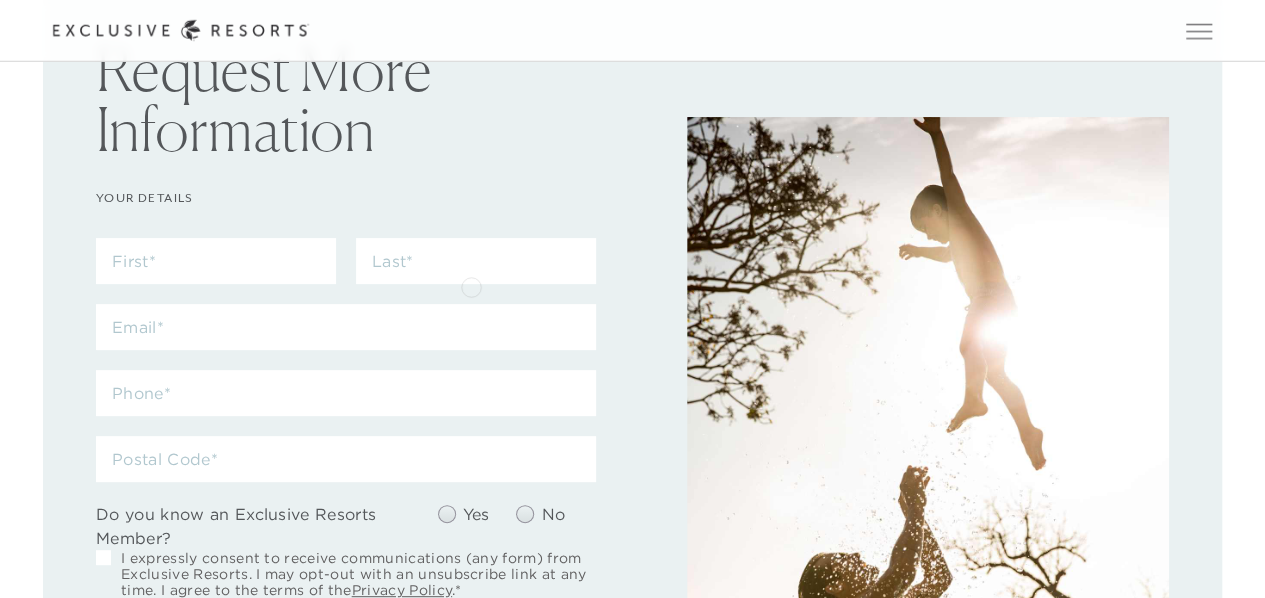 scroll, scrollTop: 142, scrollLeft: 0, axis: vertical 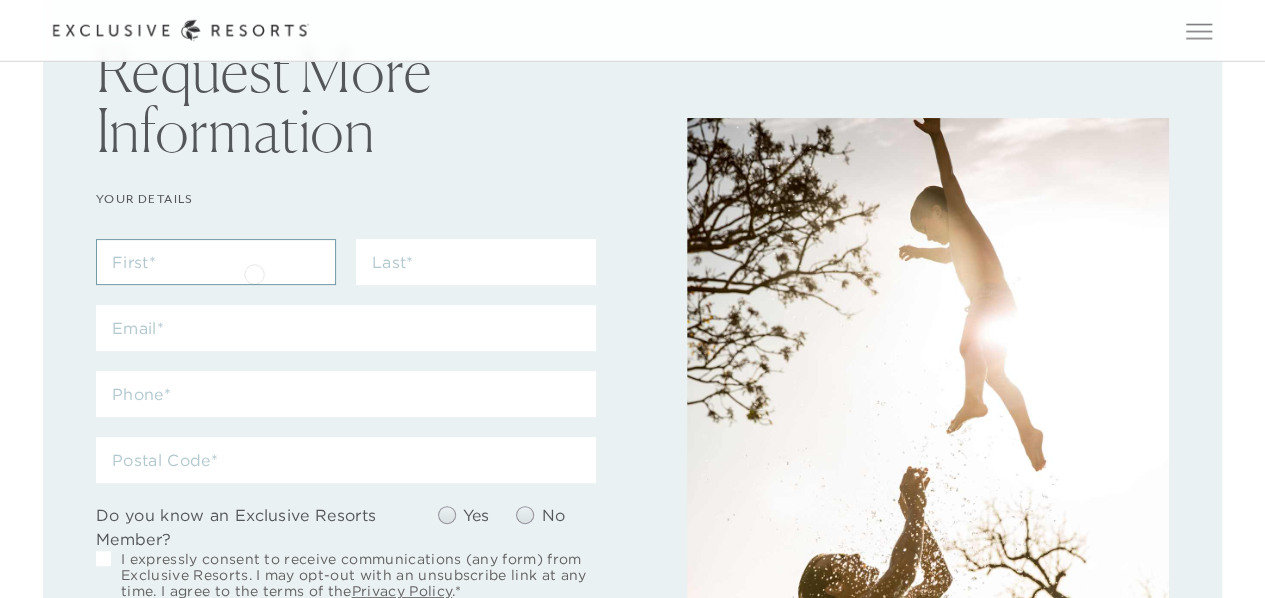 click at bounding box center [216, 262] 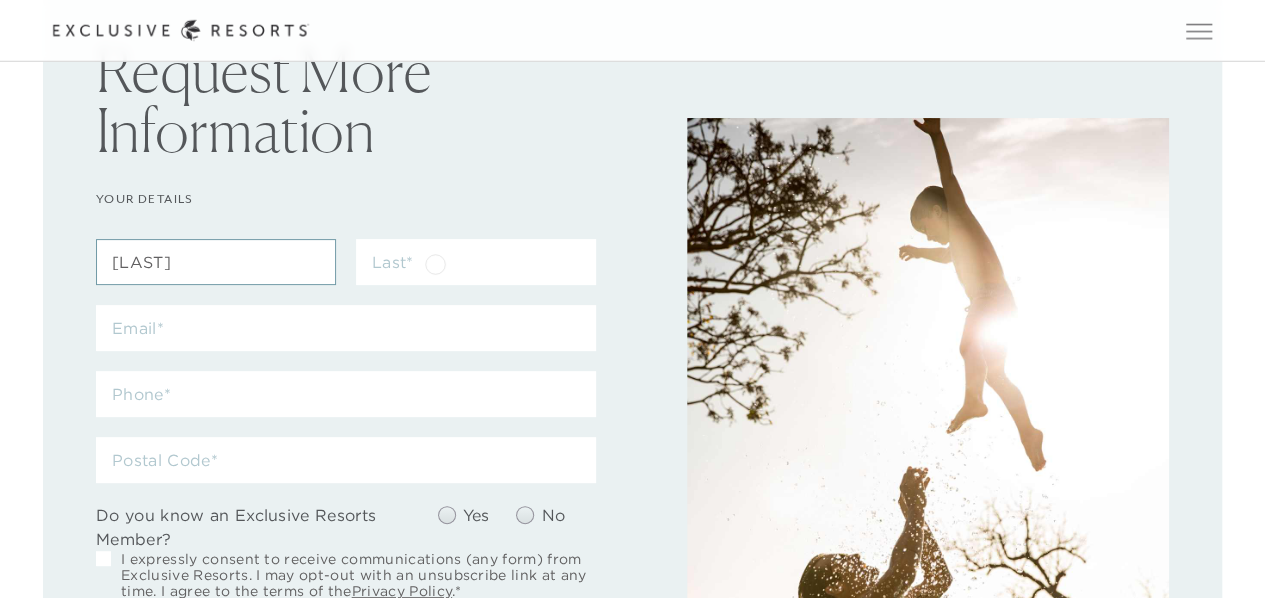 type on "[LAST]" 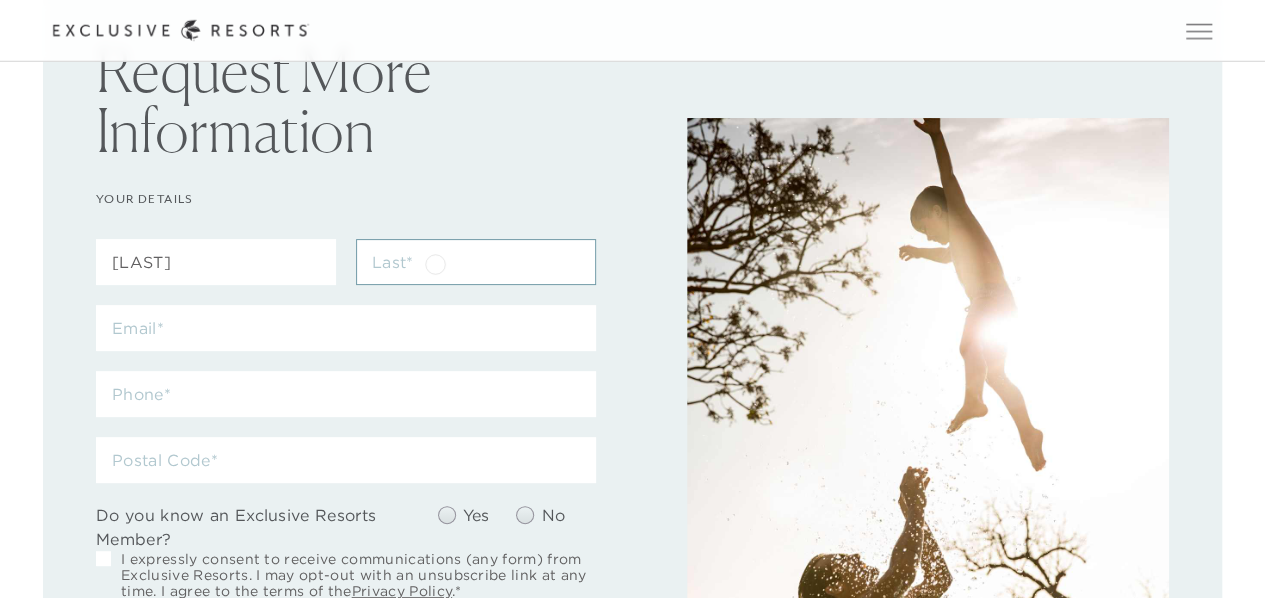 click at bounding box center [476, 262] 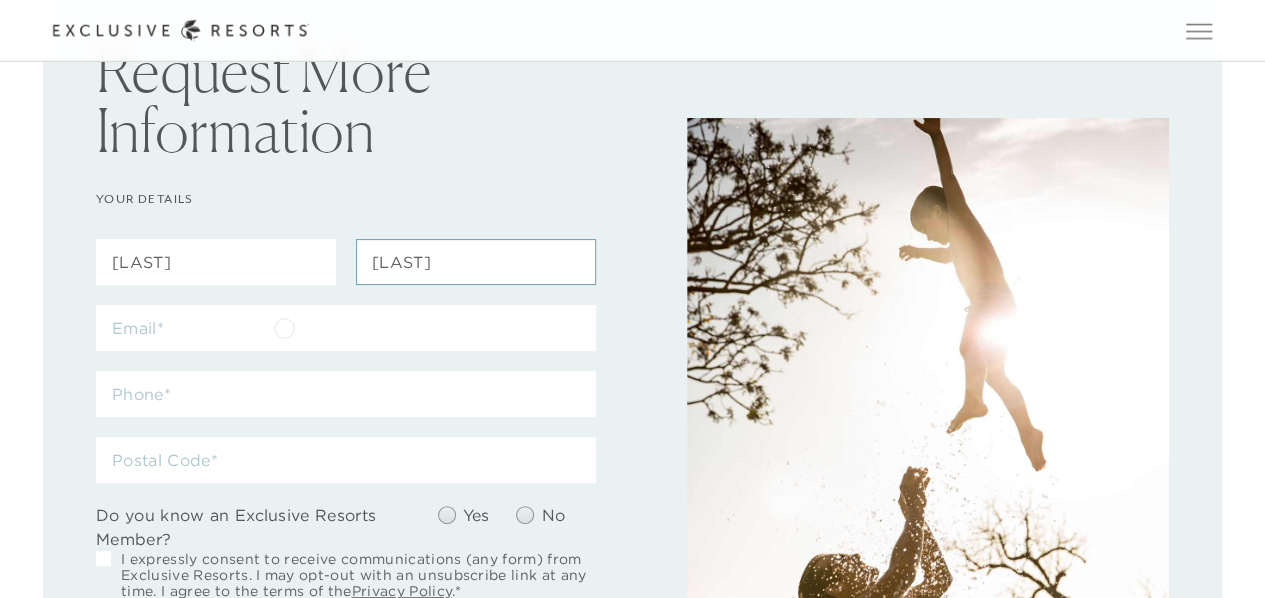 type on "[LAST]" 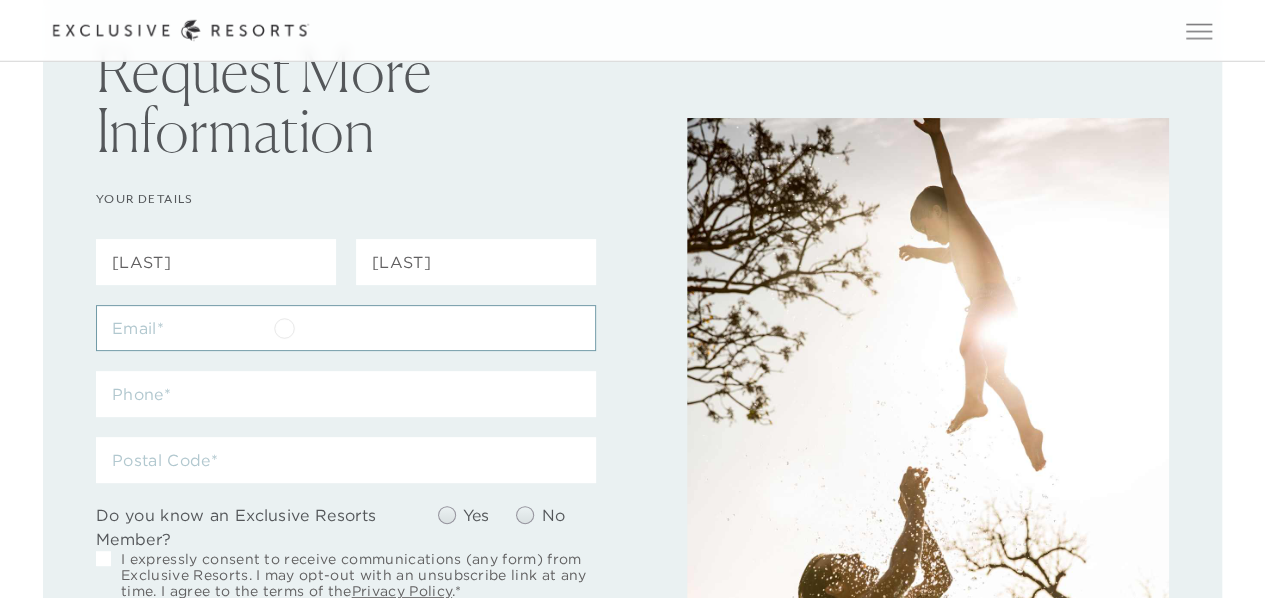 click at bounding box center [346, 328] 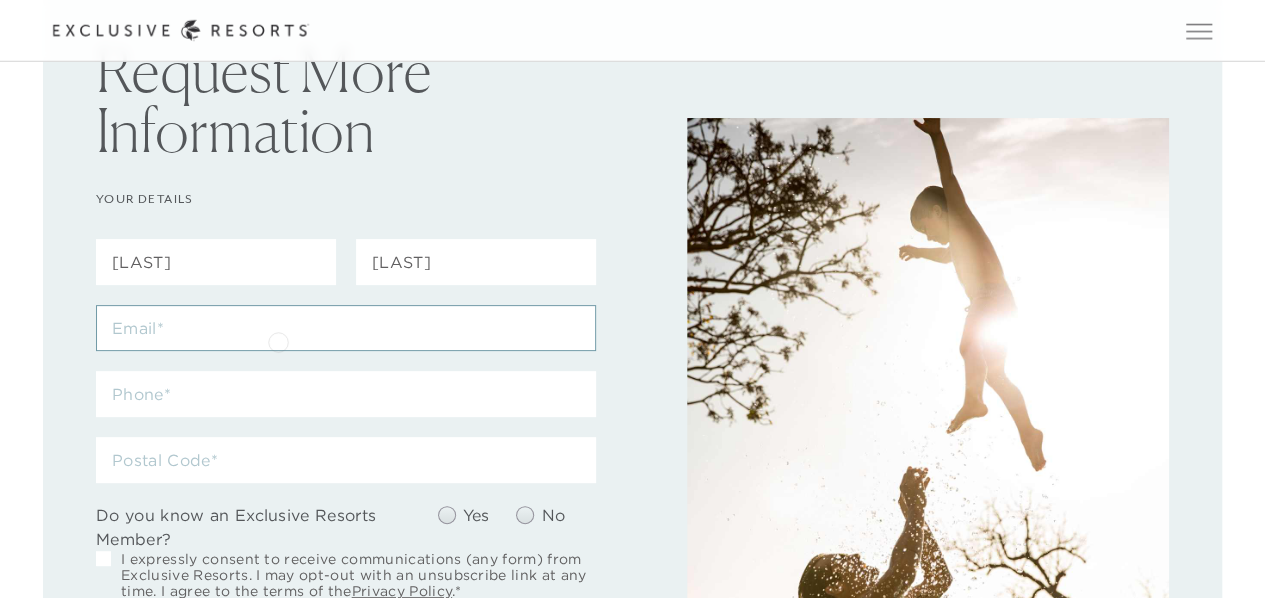 type on "[EMAIL]" 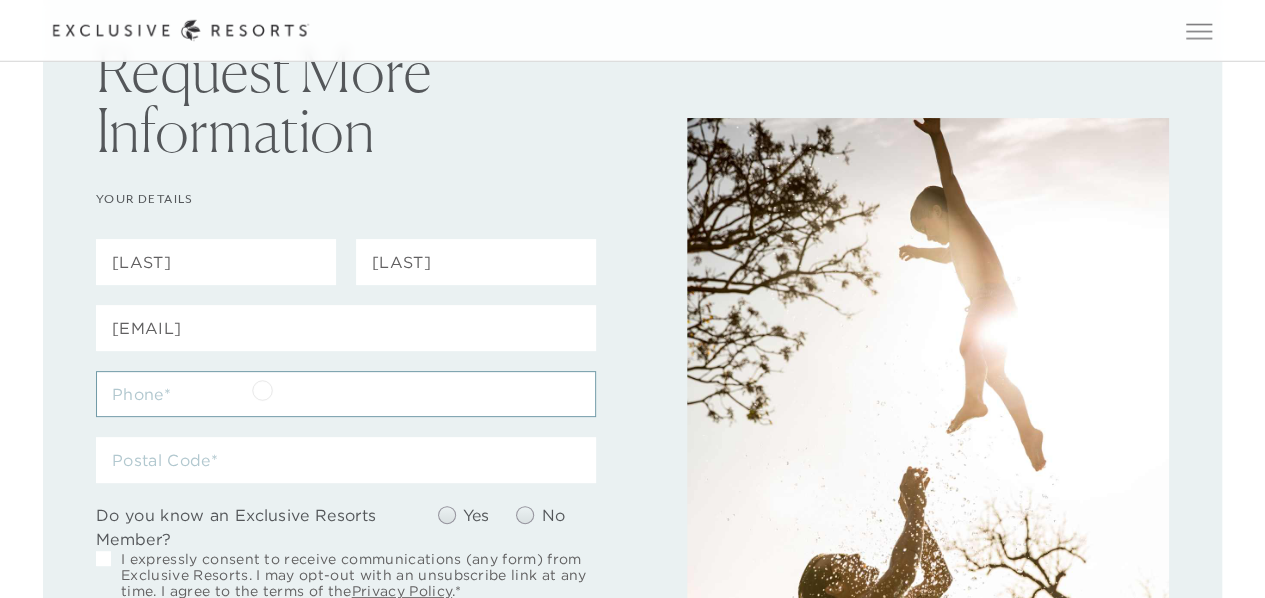click at bounding box center (346, 394) 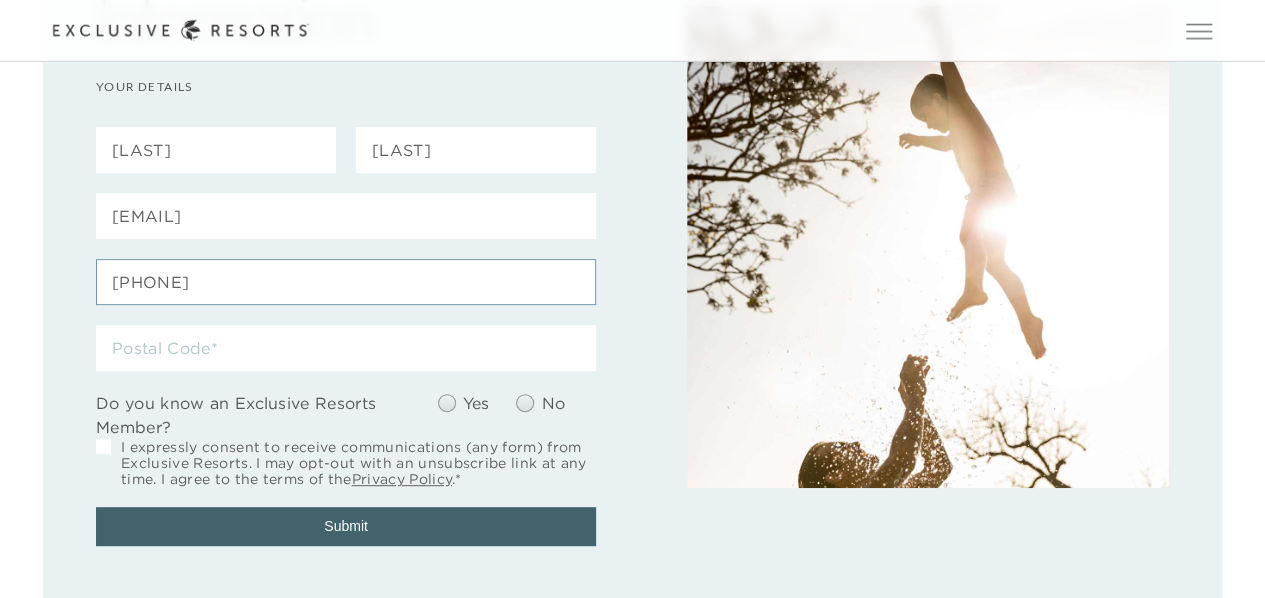 scroll, scrollTop: 256, scrollLeft: 0, axis: vertical 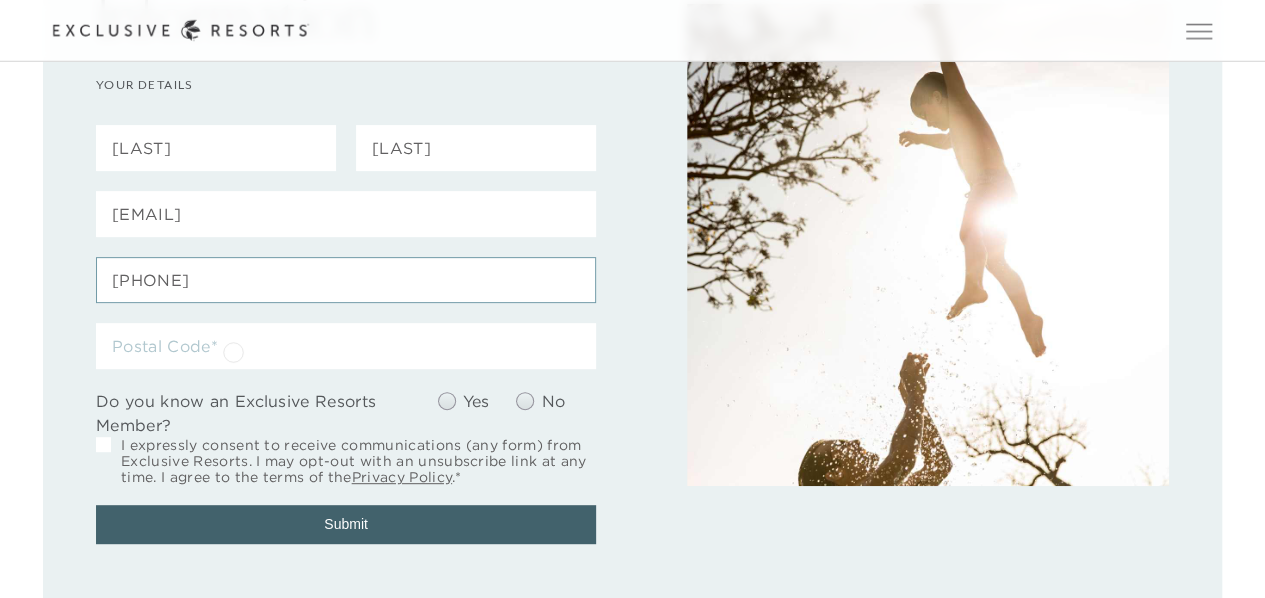 type on "[PHONE]" 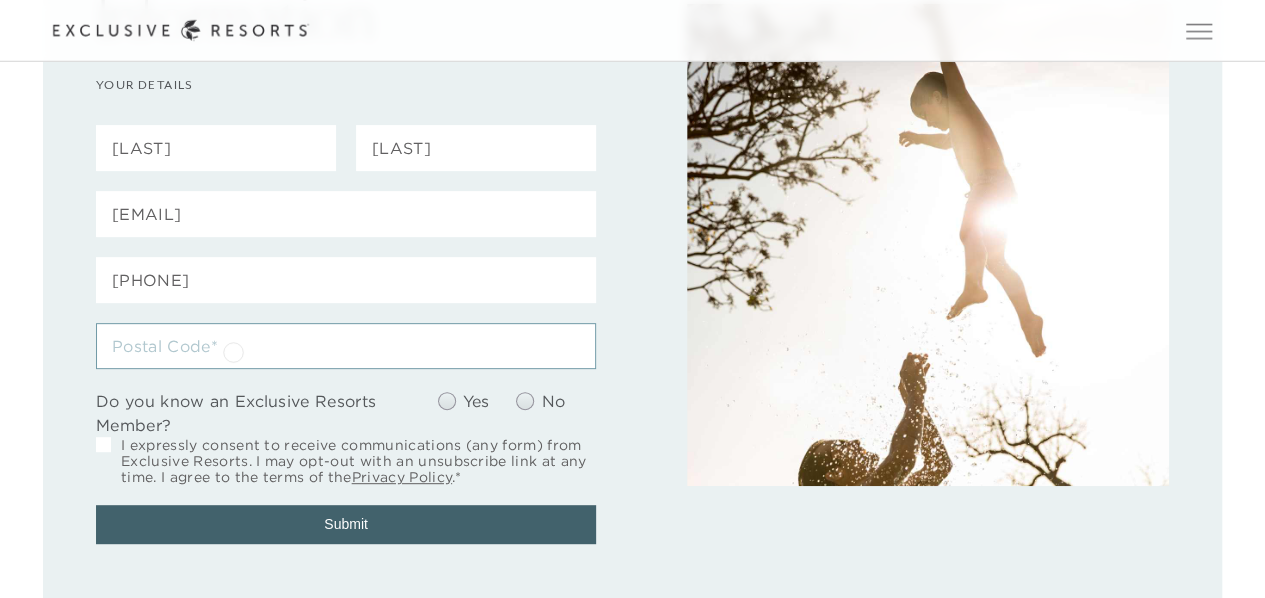 click at bounding box center (346, 346) 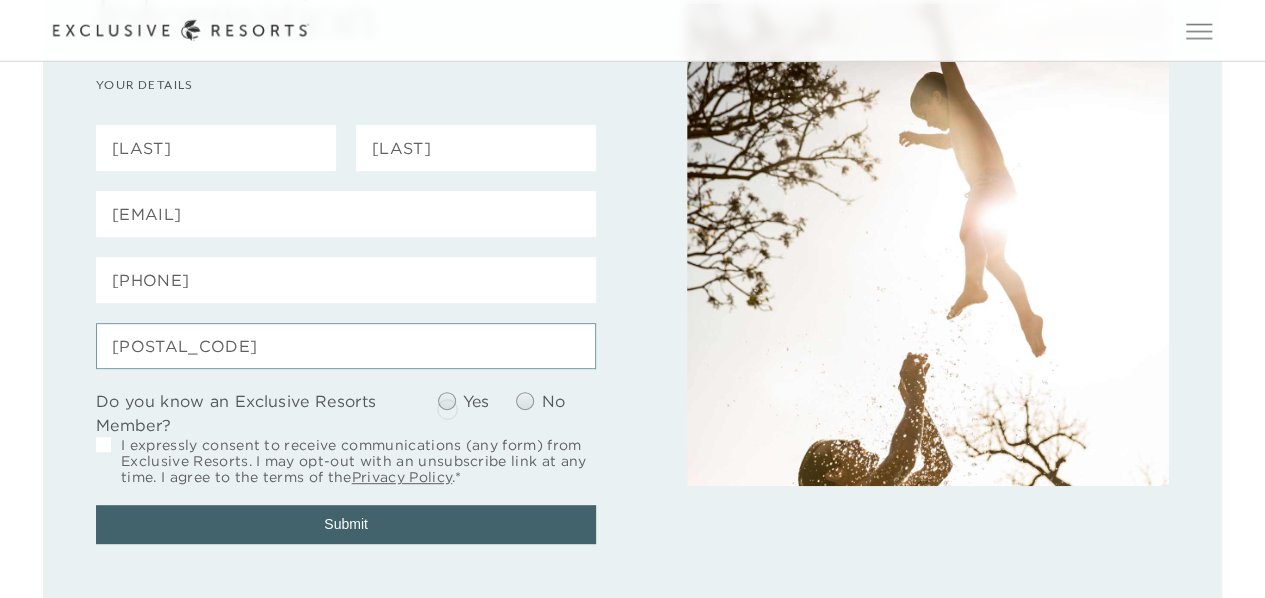 type on "[POSTAL_CODE]" 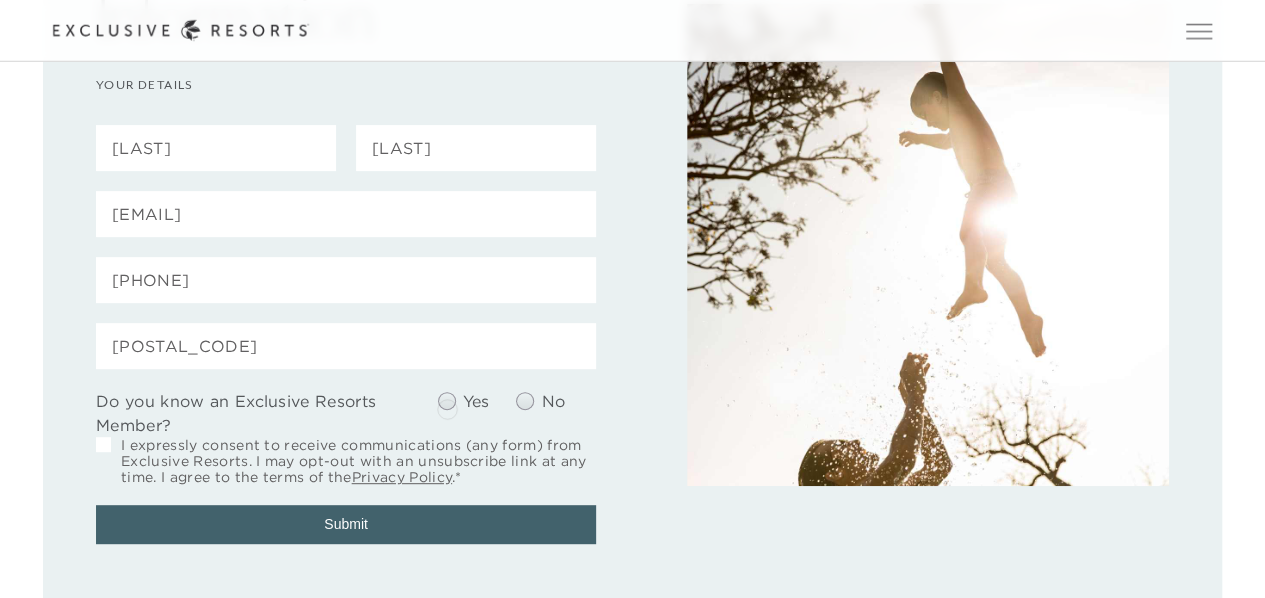click on "Yes" at bounding box center [478, 401] 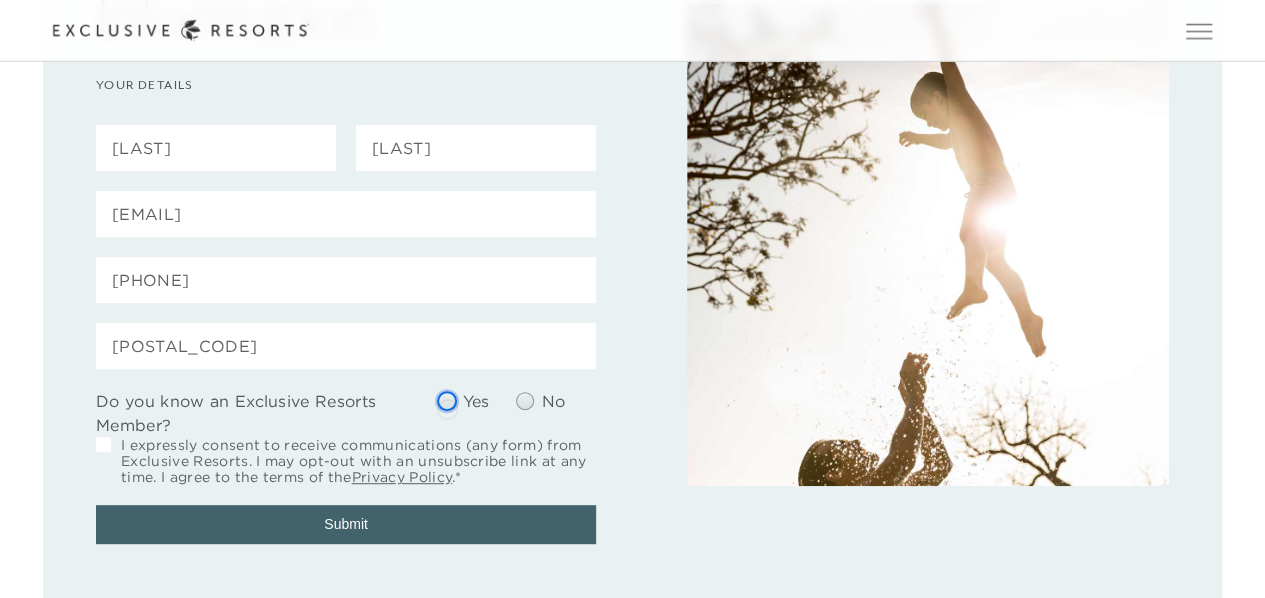 click on "Yes" at bounding box center (-15533, 405) 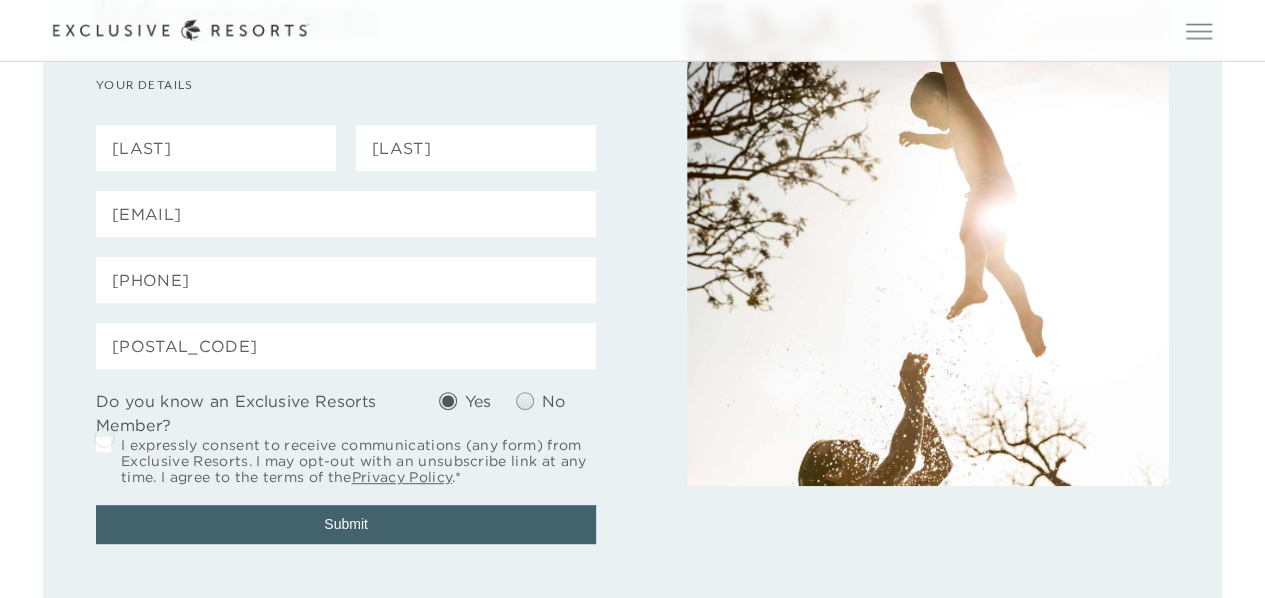 click at bounding box center [103, 444] 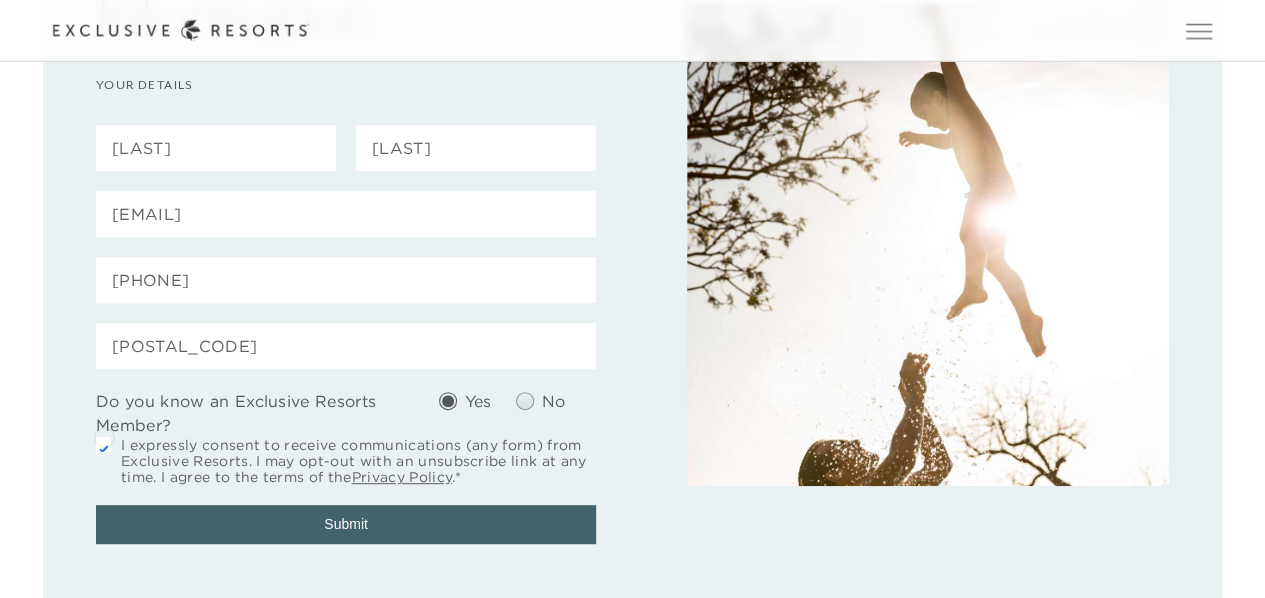 checkbox on "true" 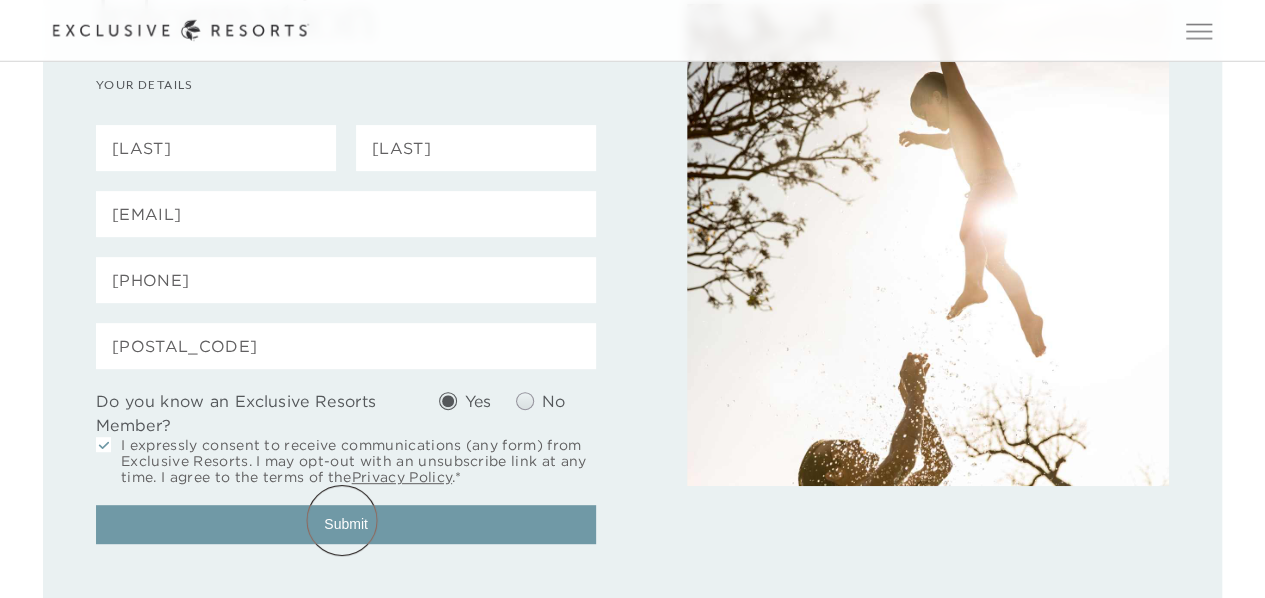 click on "Submit" at bounding box center (346, 524) 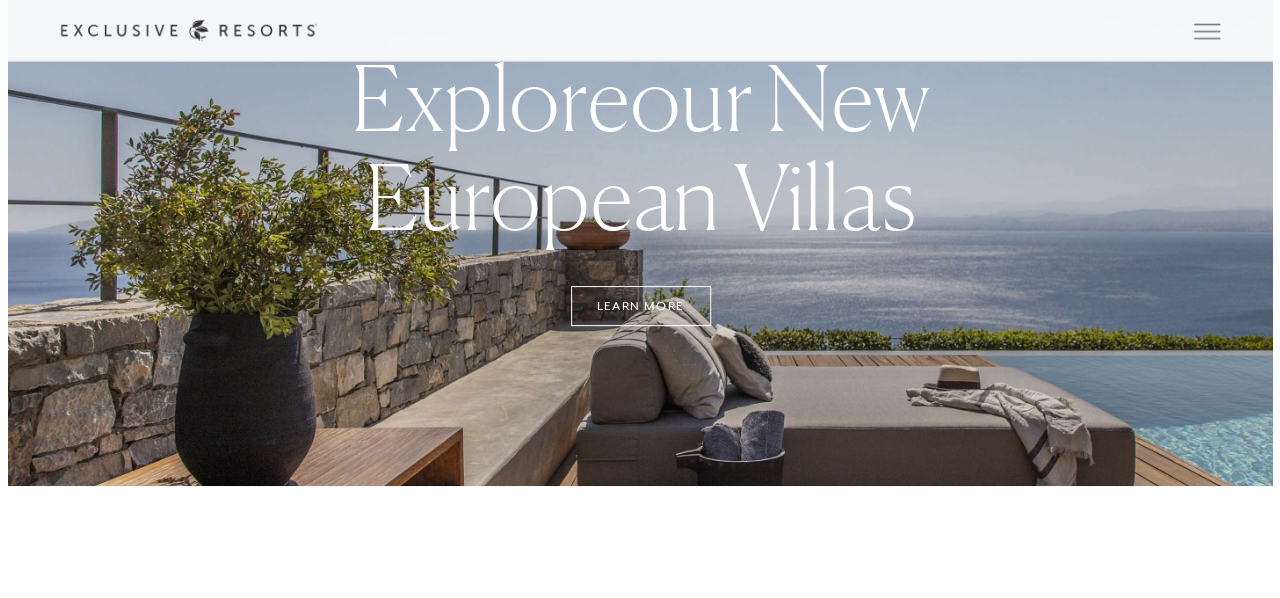 scroll, scrollTop: 0, scrollLeft: 0, axis: both 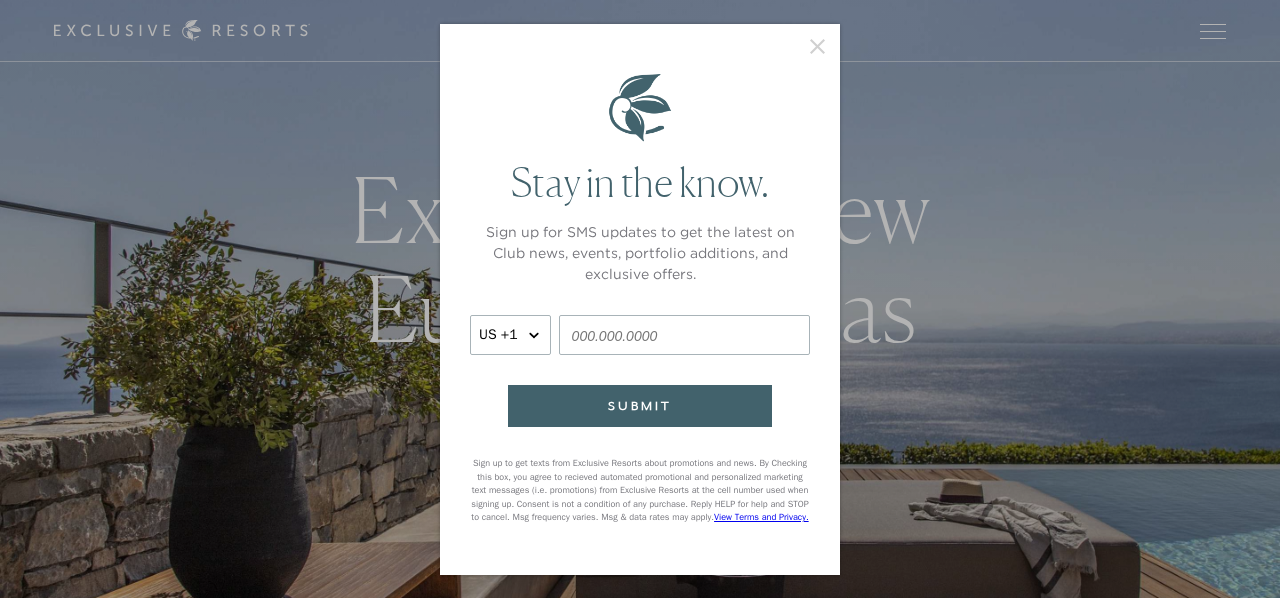 click 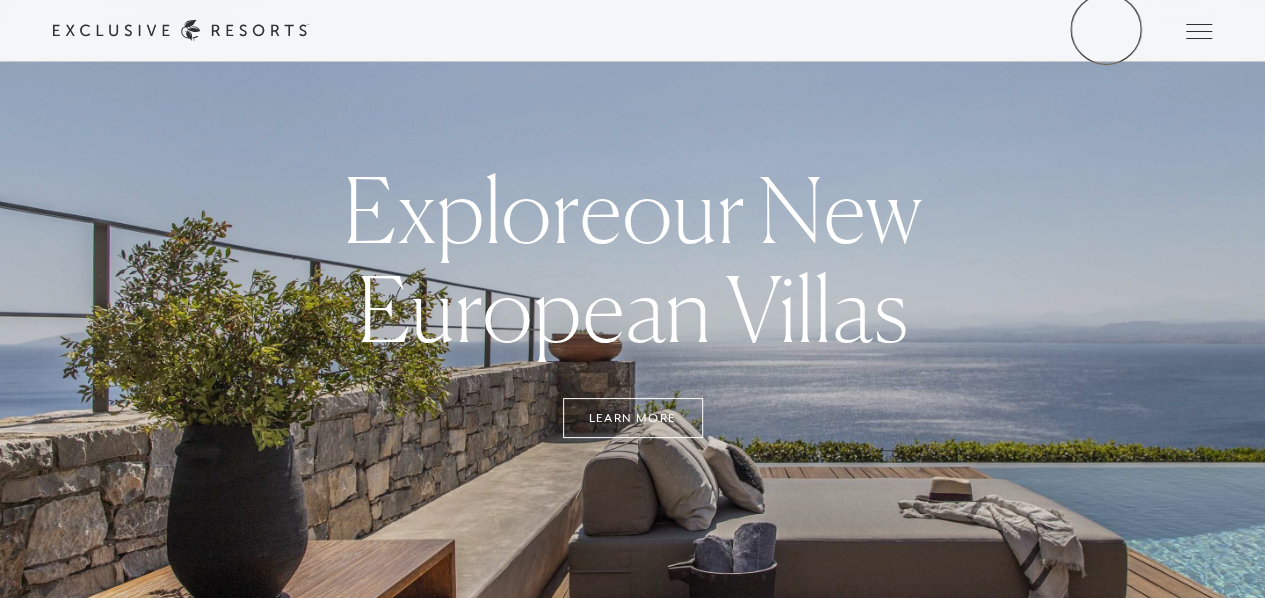 click on "Member Login" at bounding box center [0, 0] 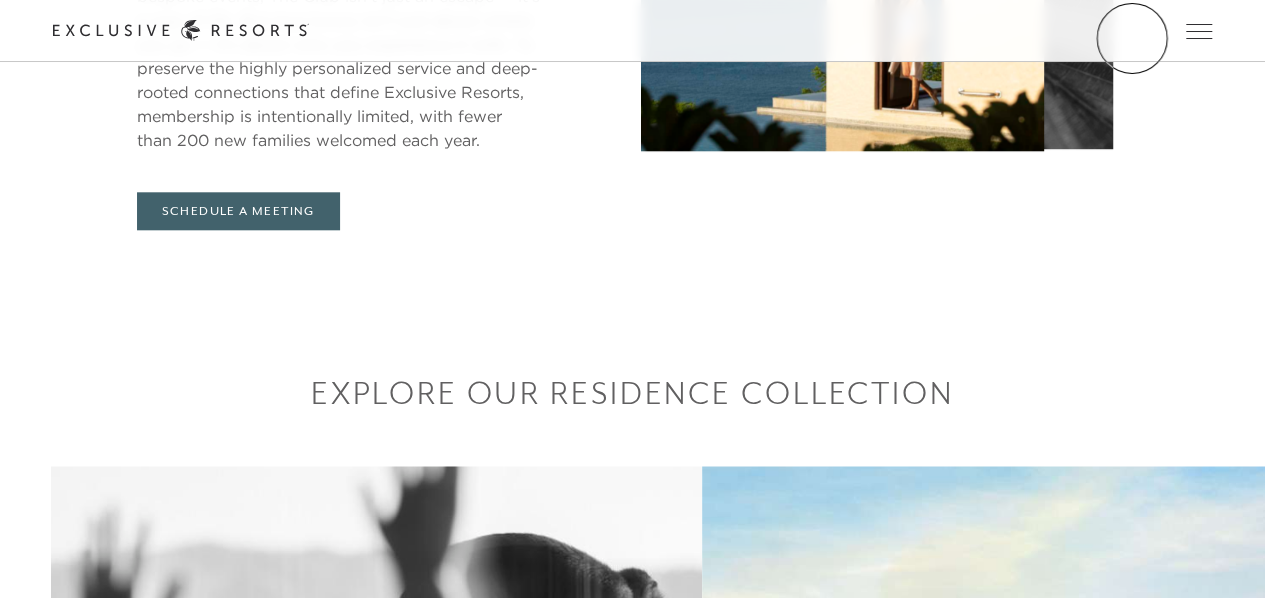 scroll, scrollTop: 0, scrollLeft: 0, axis: both 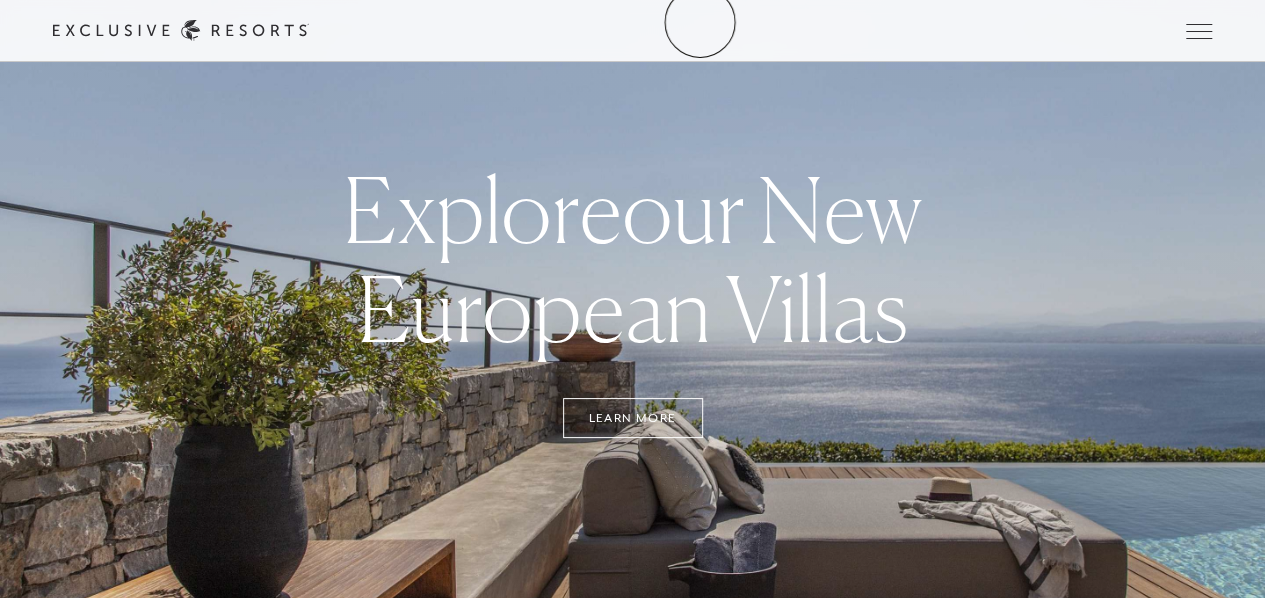click 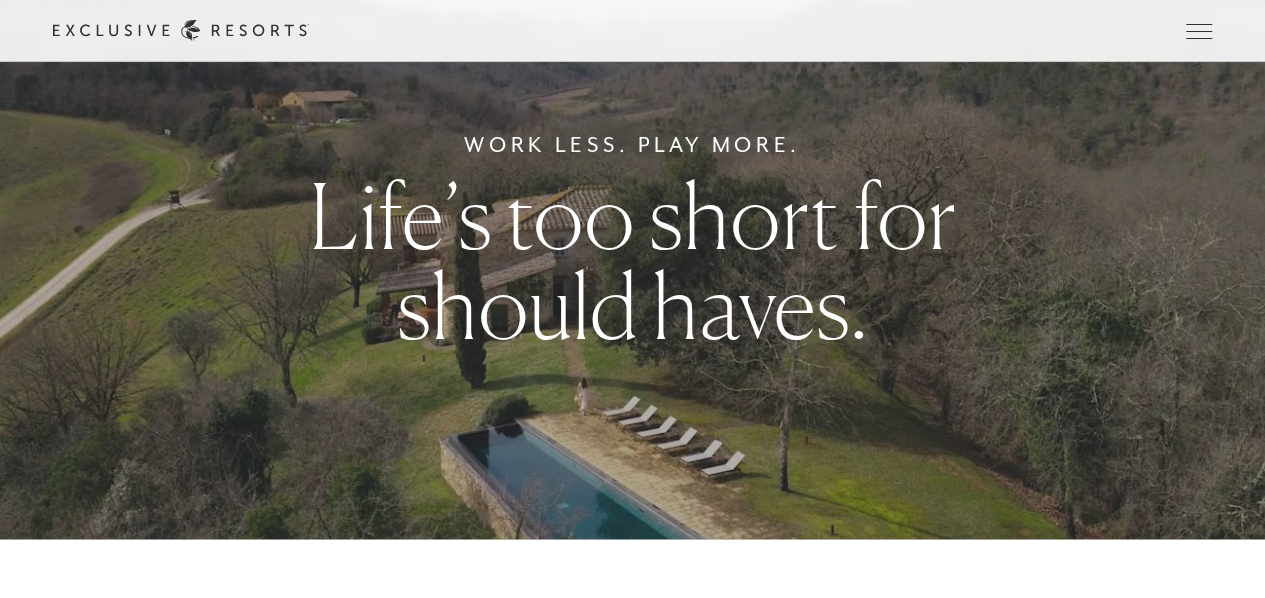 scroll, scrollTop: 0, scrollLeft: 0, axis: both 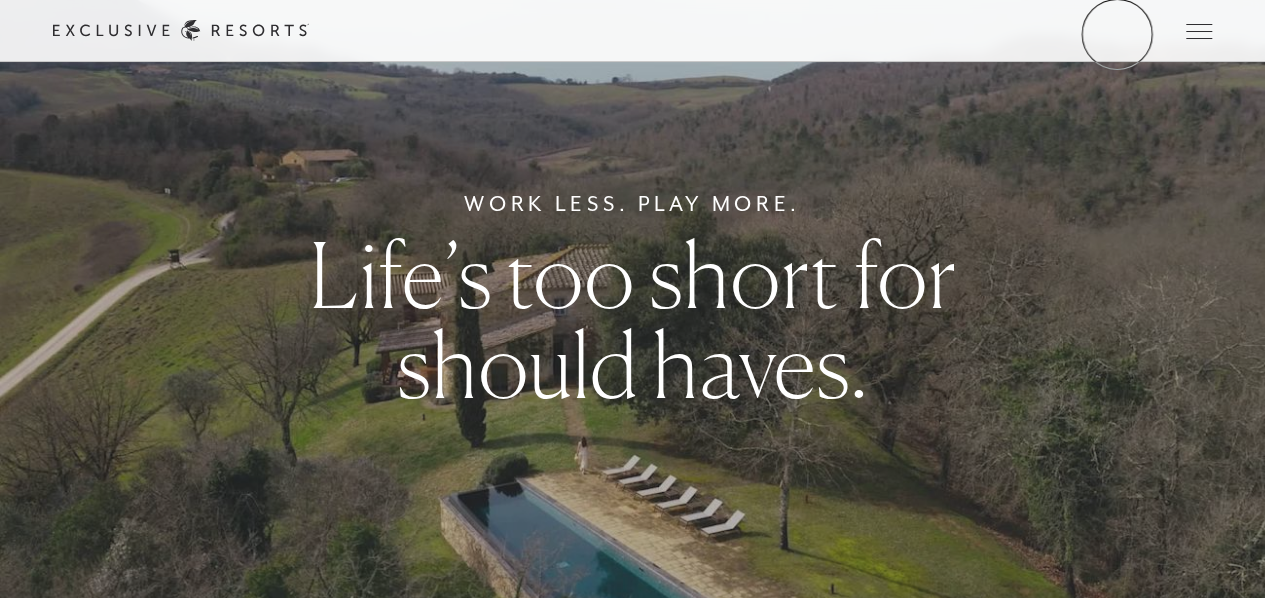 click on "Member Login" at bounding box center [0, 0] 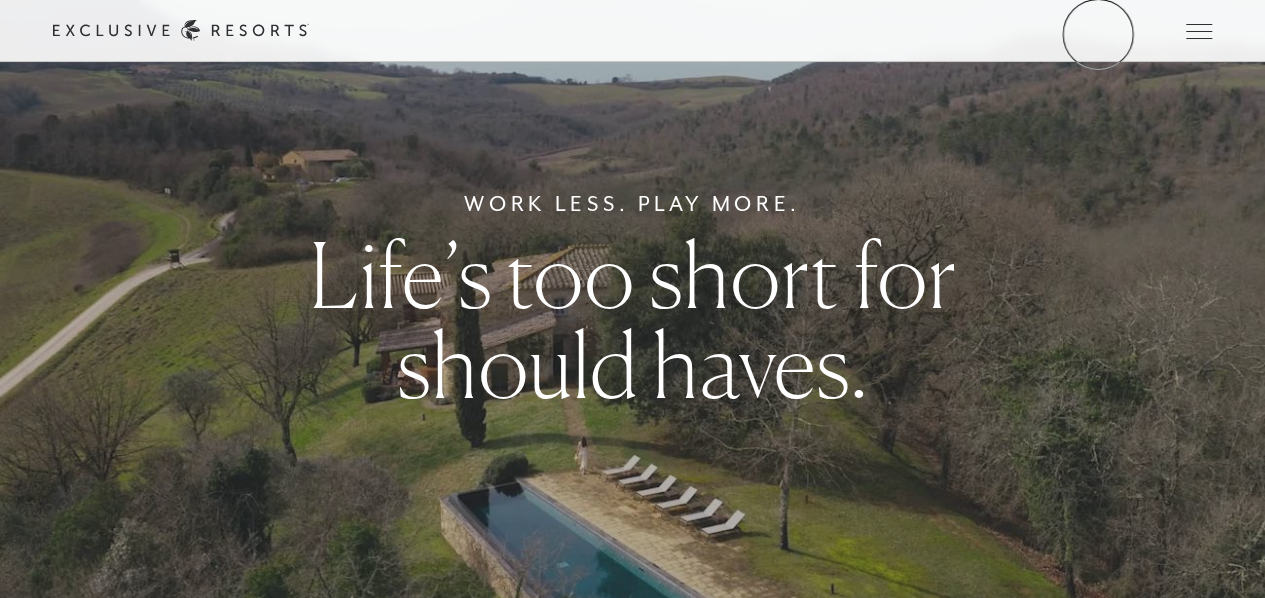 click on "Member Login" at bounding box center (0, 0) 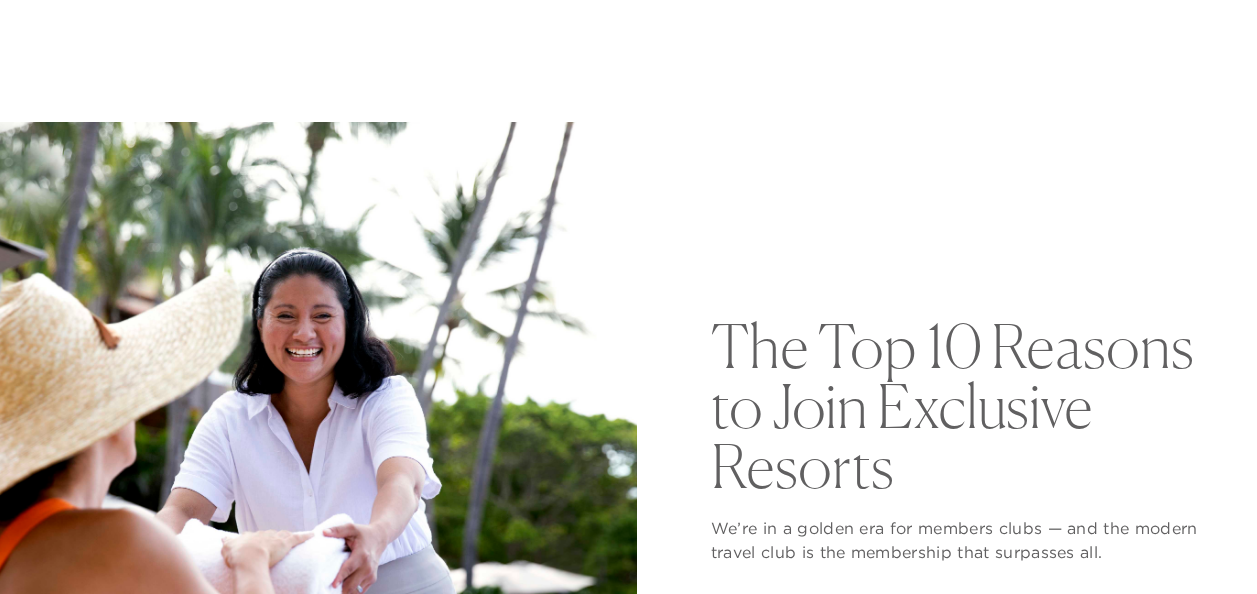 scroll, scrollTop: 0, scrollLeft: 0, axis: both 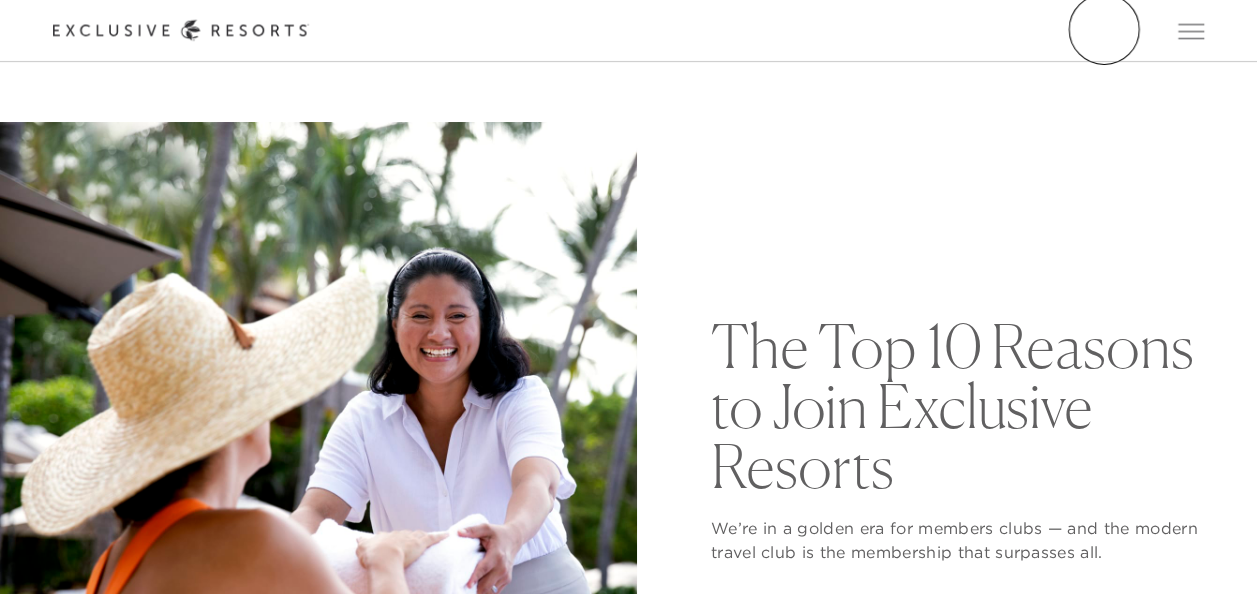 click on "Member Login" at bounding box center (0, 0) 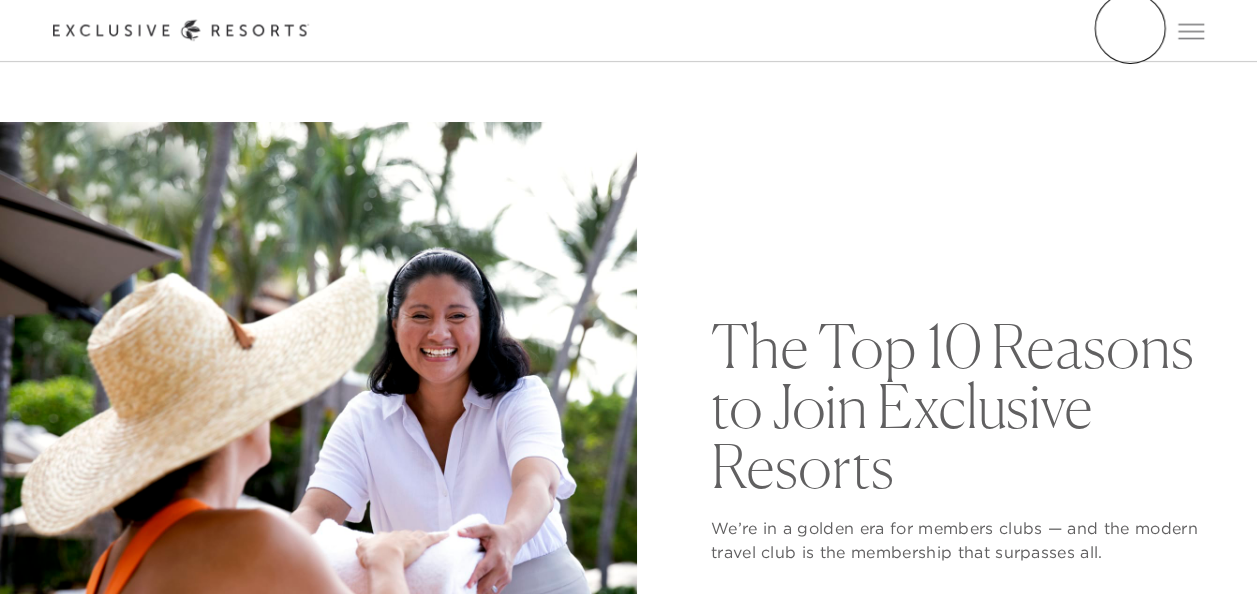 click on "Member Login" at bounding box center (0, 0) 